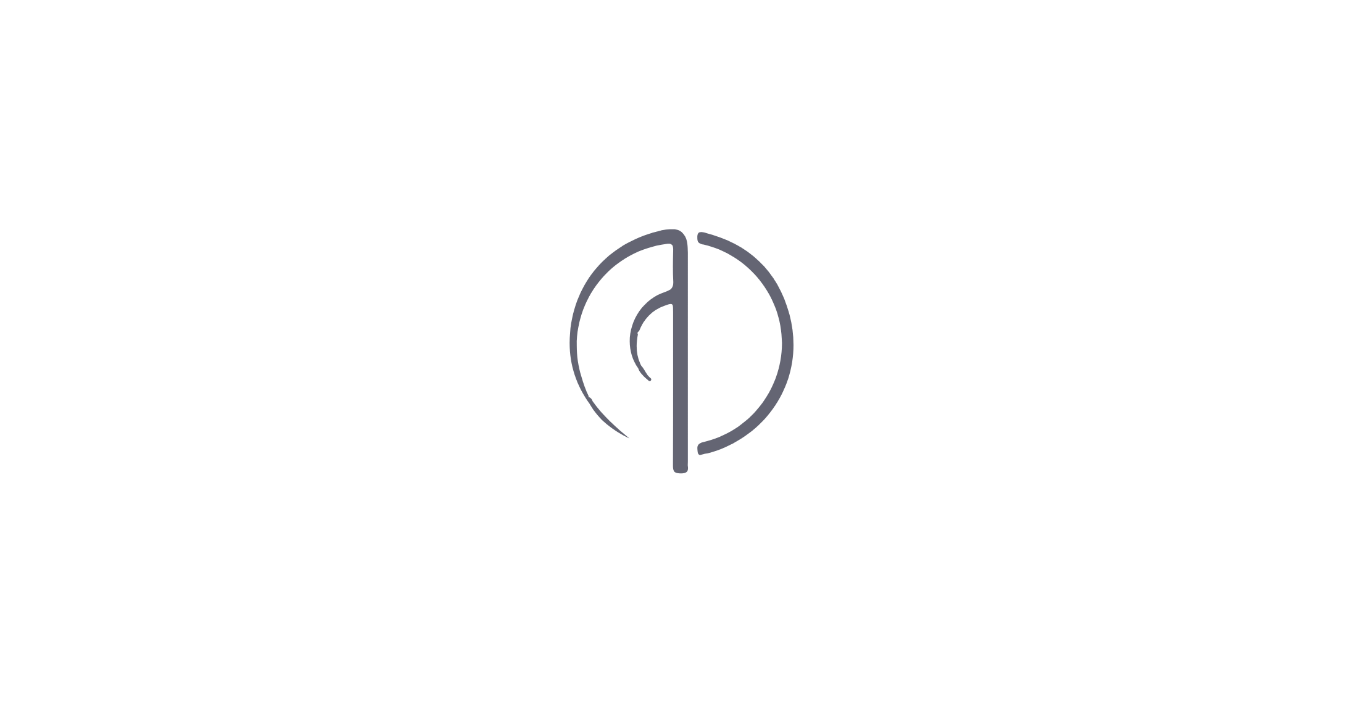 scroll, scrollTop: 0, scrollLeft: 0, axis: both 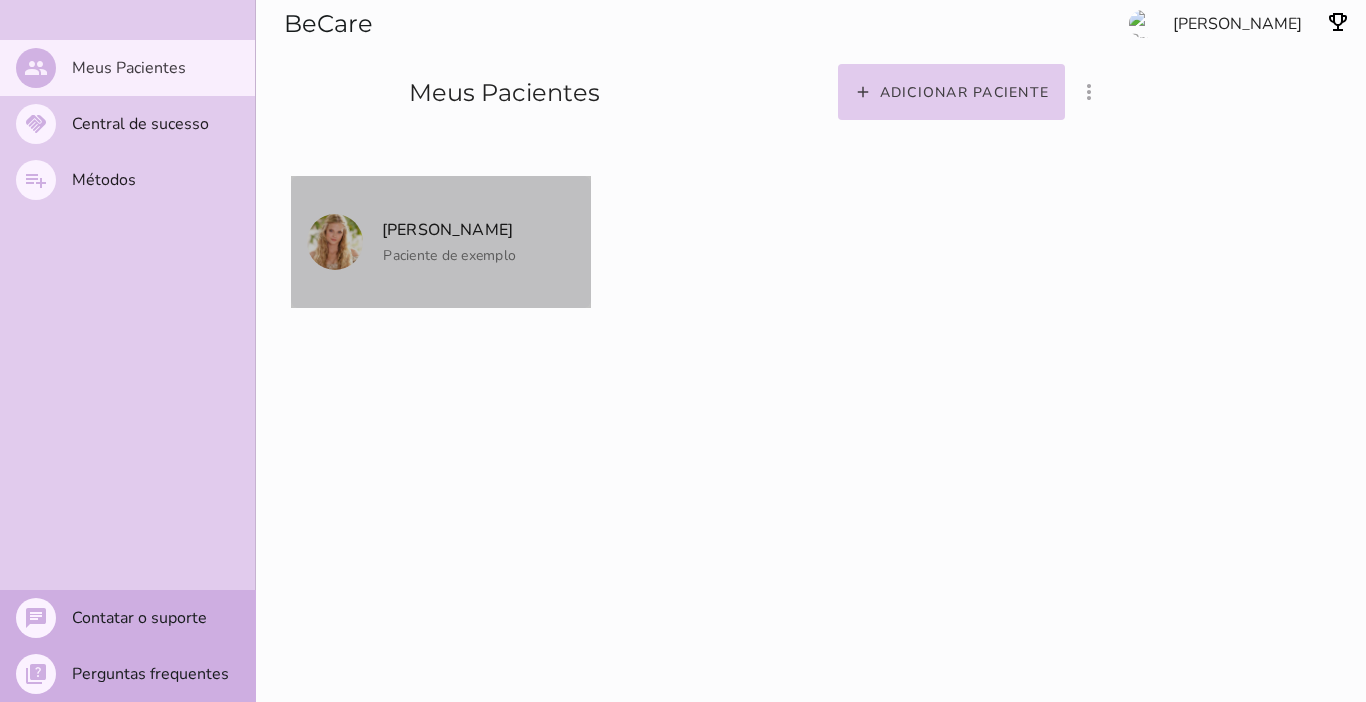 click on "[PERSON_NAME]
Paciente de exemplo" 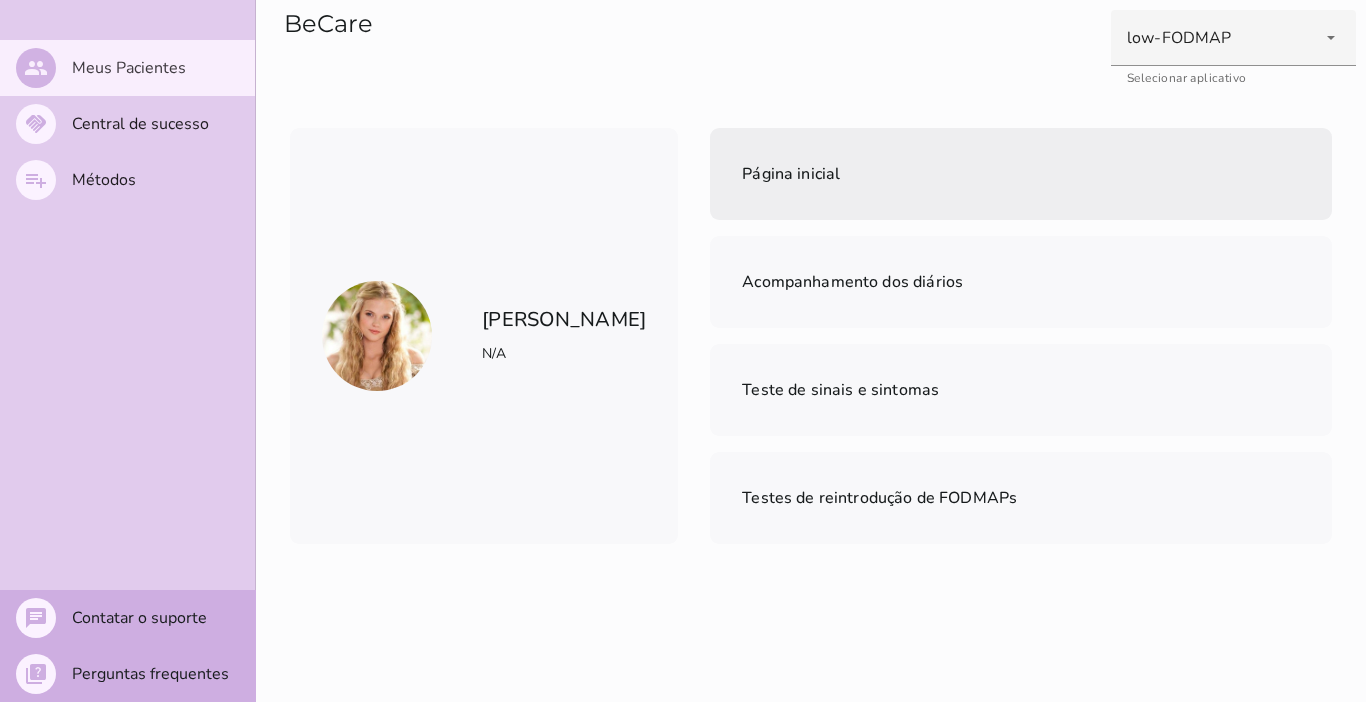 click on "Página inicial" at bounding box center [1021, 174] 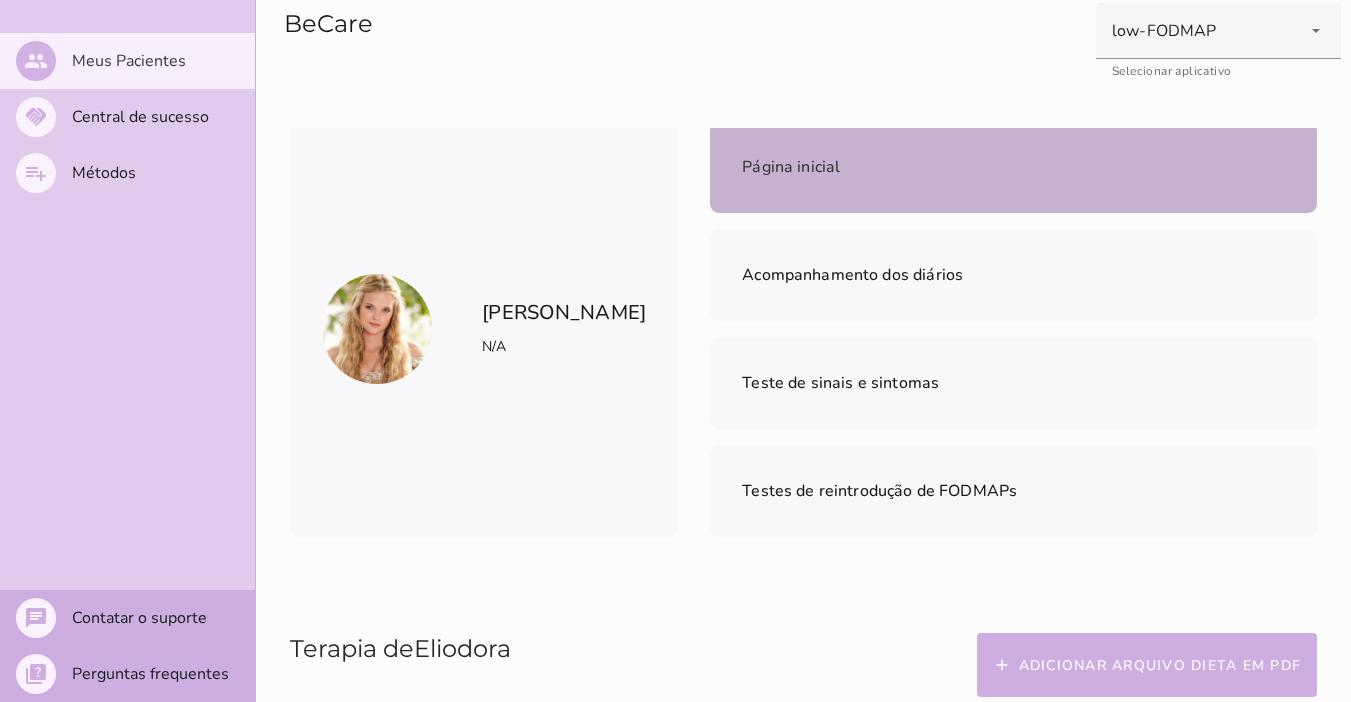 scroll, scrollTop: 0, scrollLeft: 0, axis: both 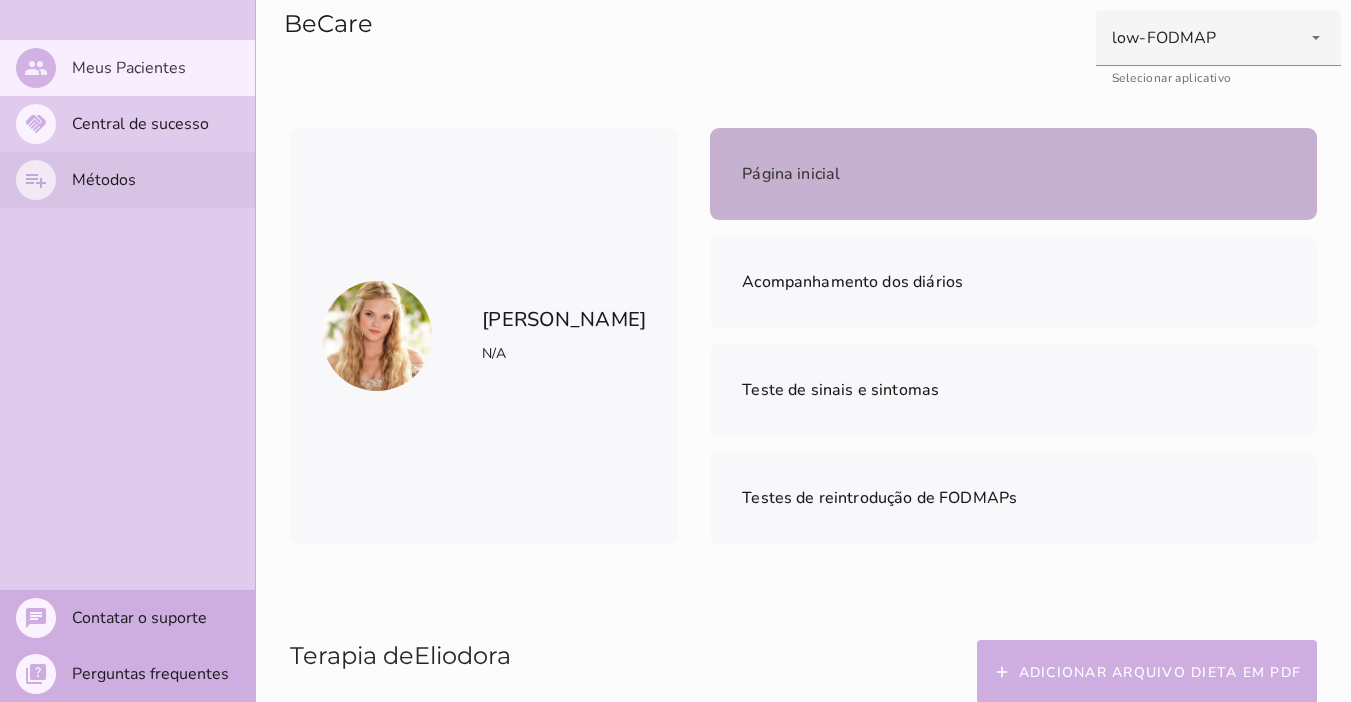 click on "Métodos" at bounding box center (0, 0) 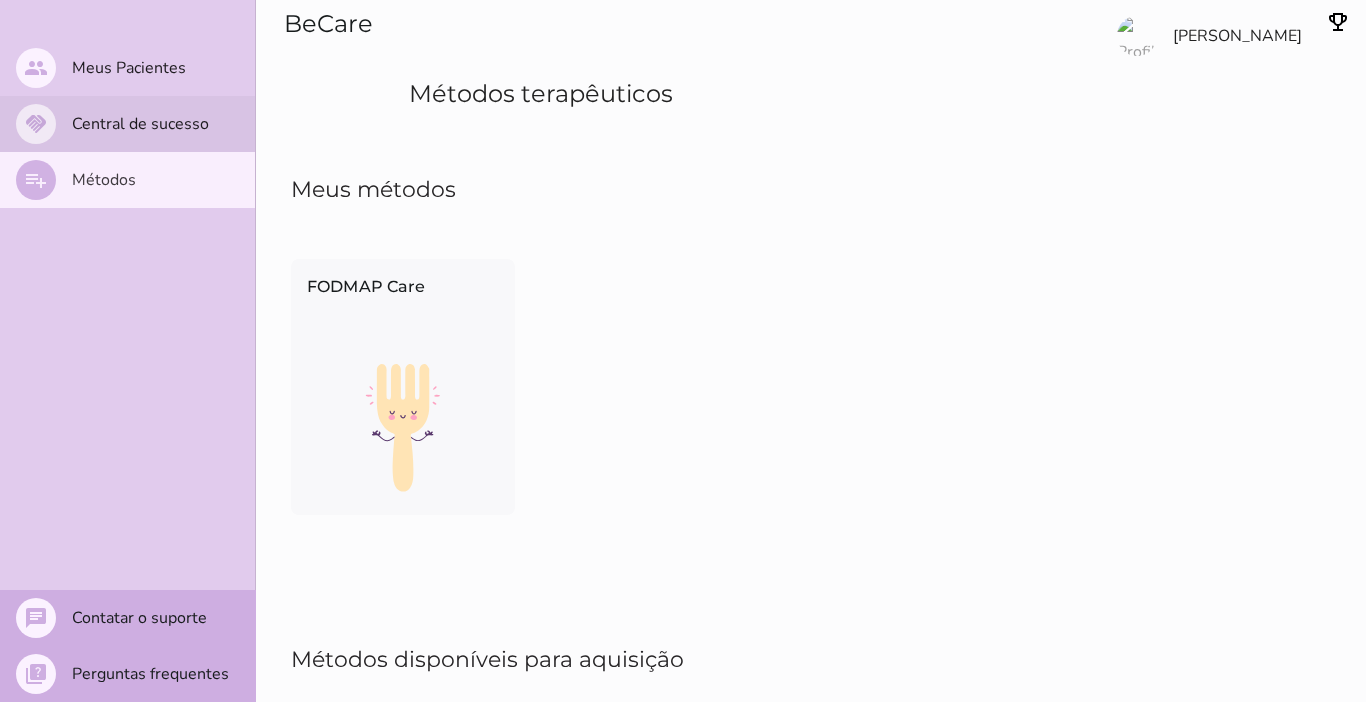 click on "Central de sucesso" at bounding box center [0, 0] 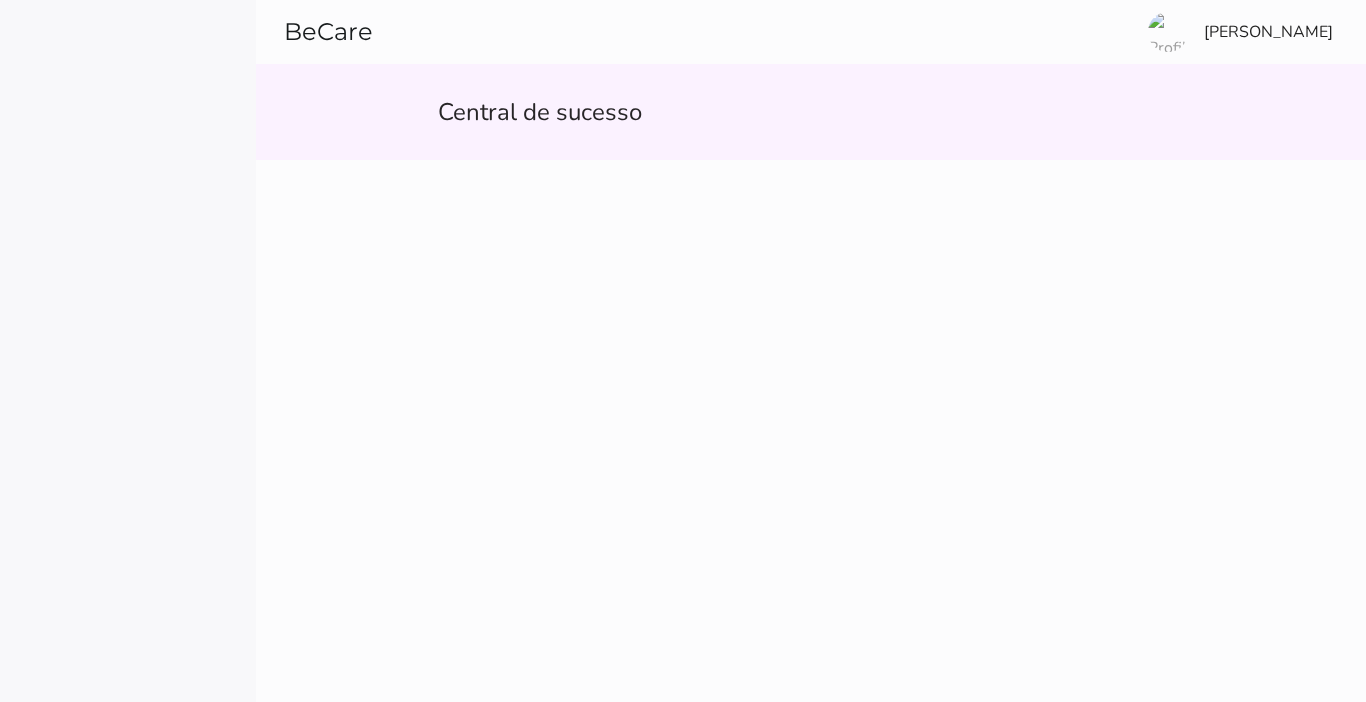 type 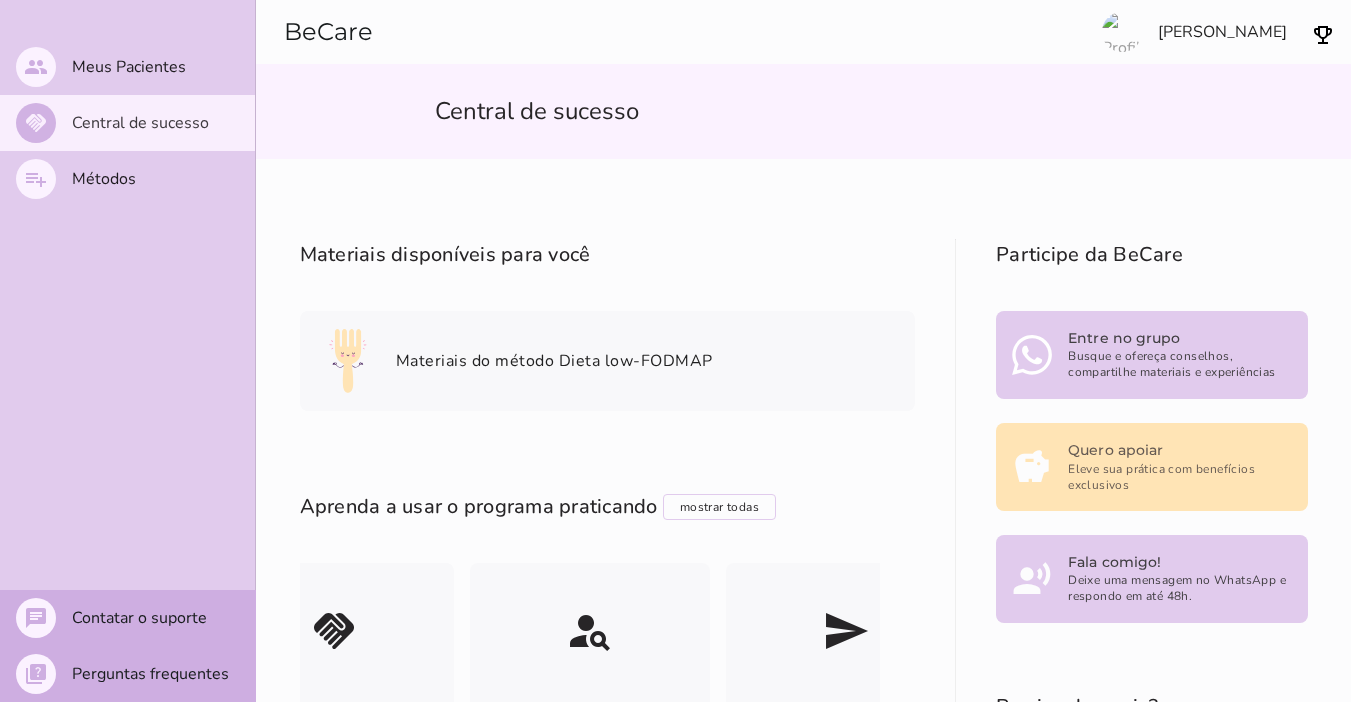 scroll, scrollTop: 0, scrollLeft: 0, axis: both 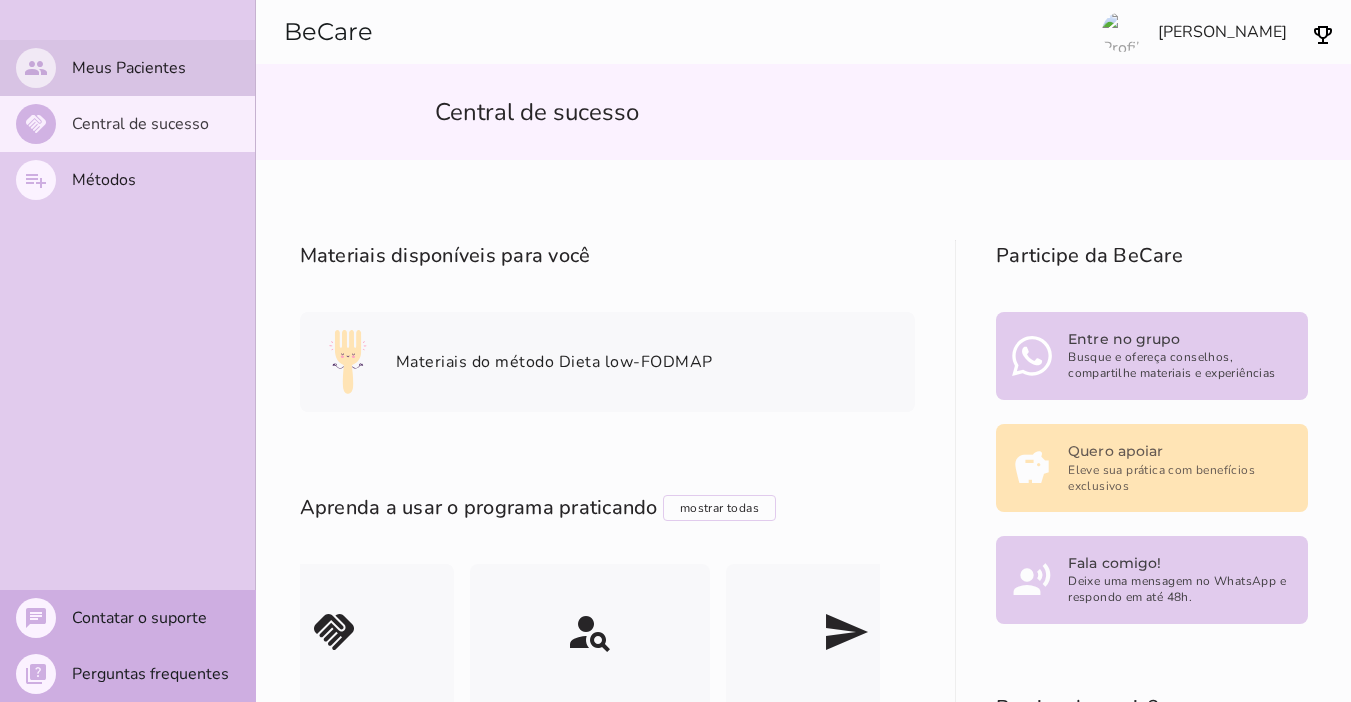click on "Meus Pacientes" at bounding box center (0, 0) 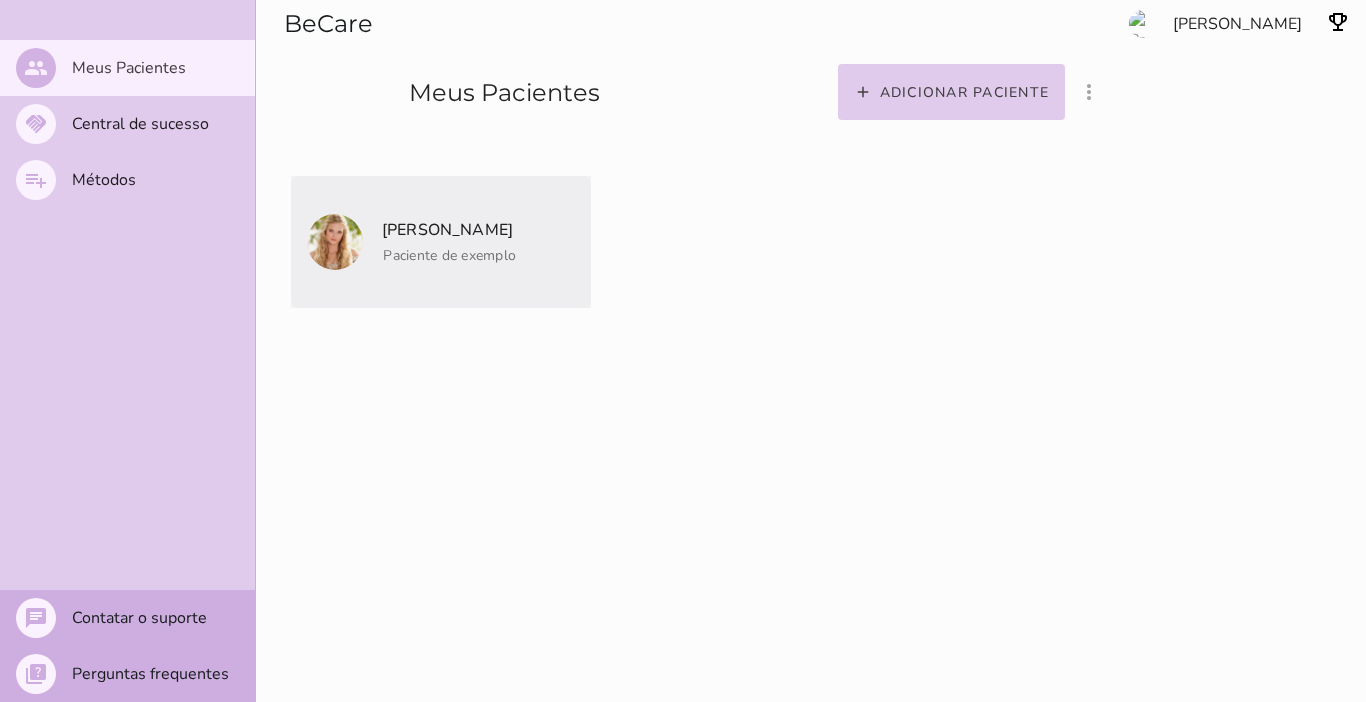 click on "Paciente de exemplo" 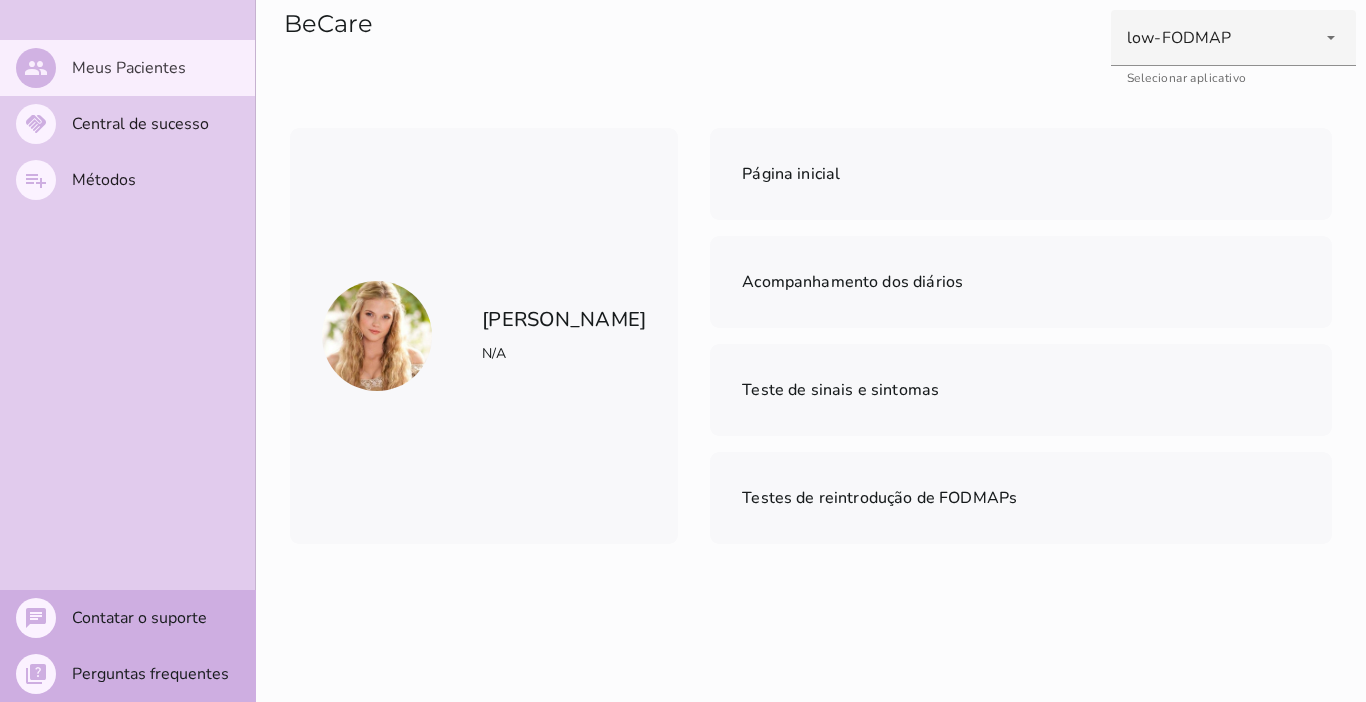 click on "[PERSON_NAME]
N/A" at bounding box center [564, 336] 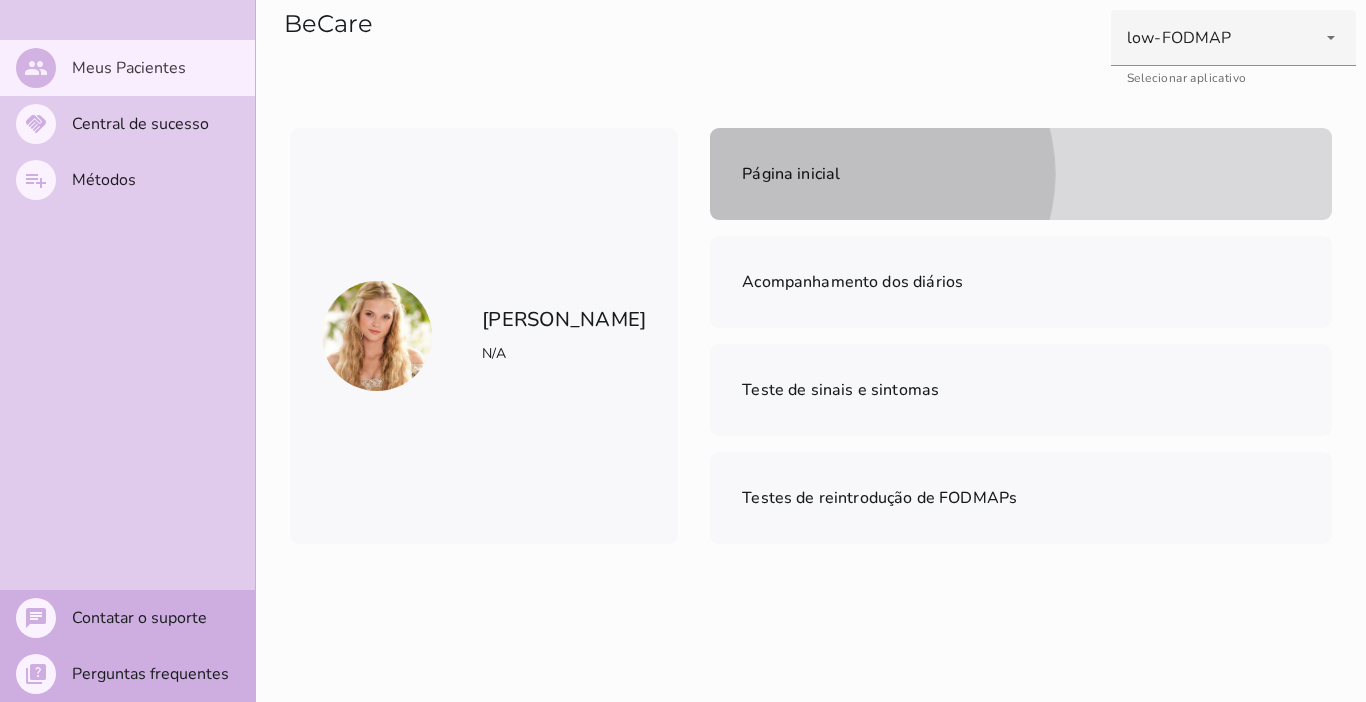click on "Página inicial" at bounding box center [791, 174] 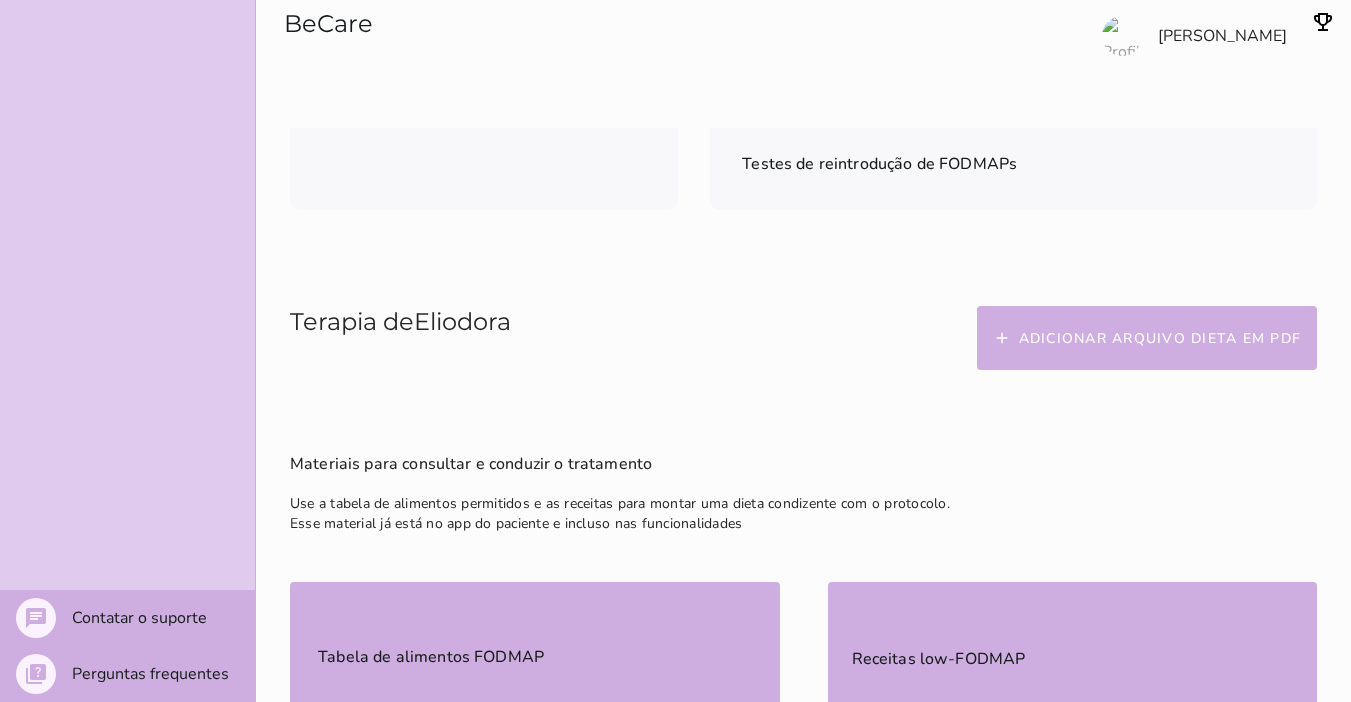 scroll, scrollTop: 307, scrollLeft: 0, axis: vertical 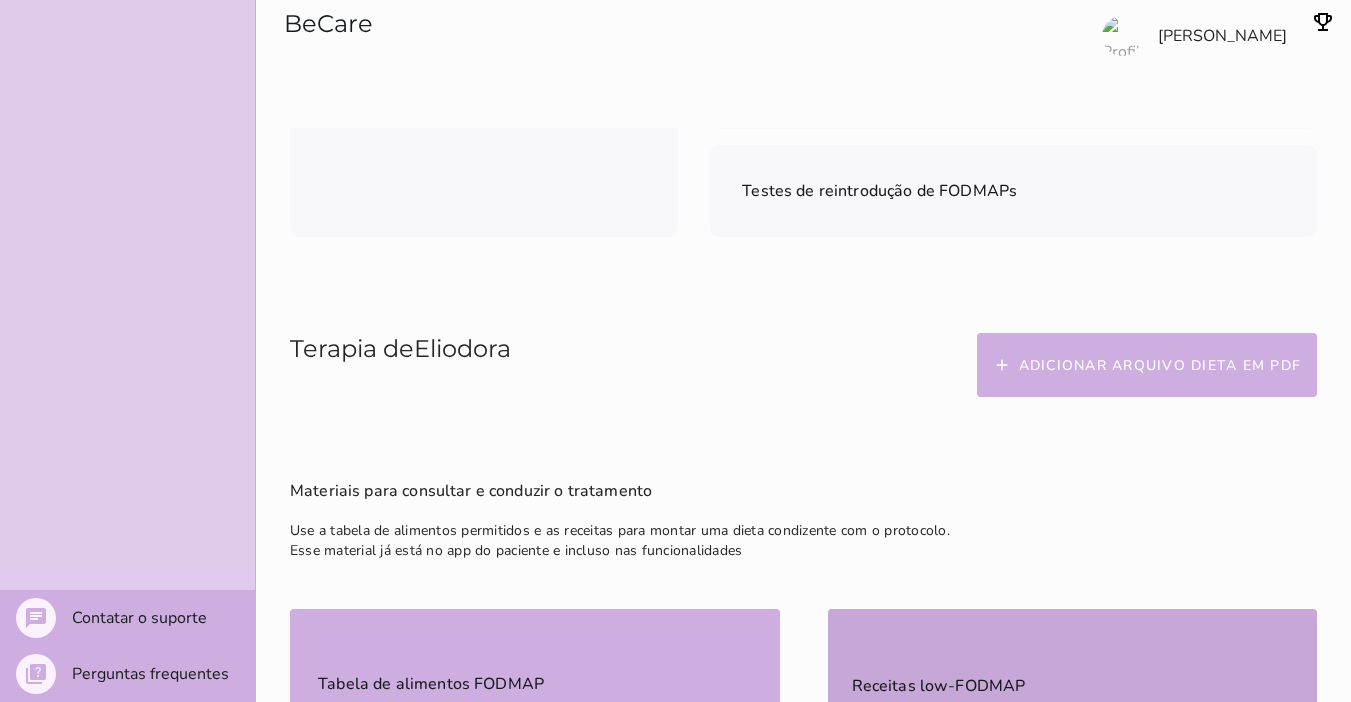 click on "Receitas low-FODMAP" at bounding box center (0, 0) 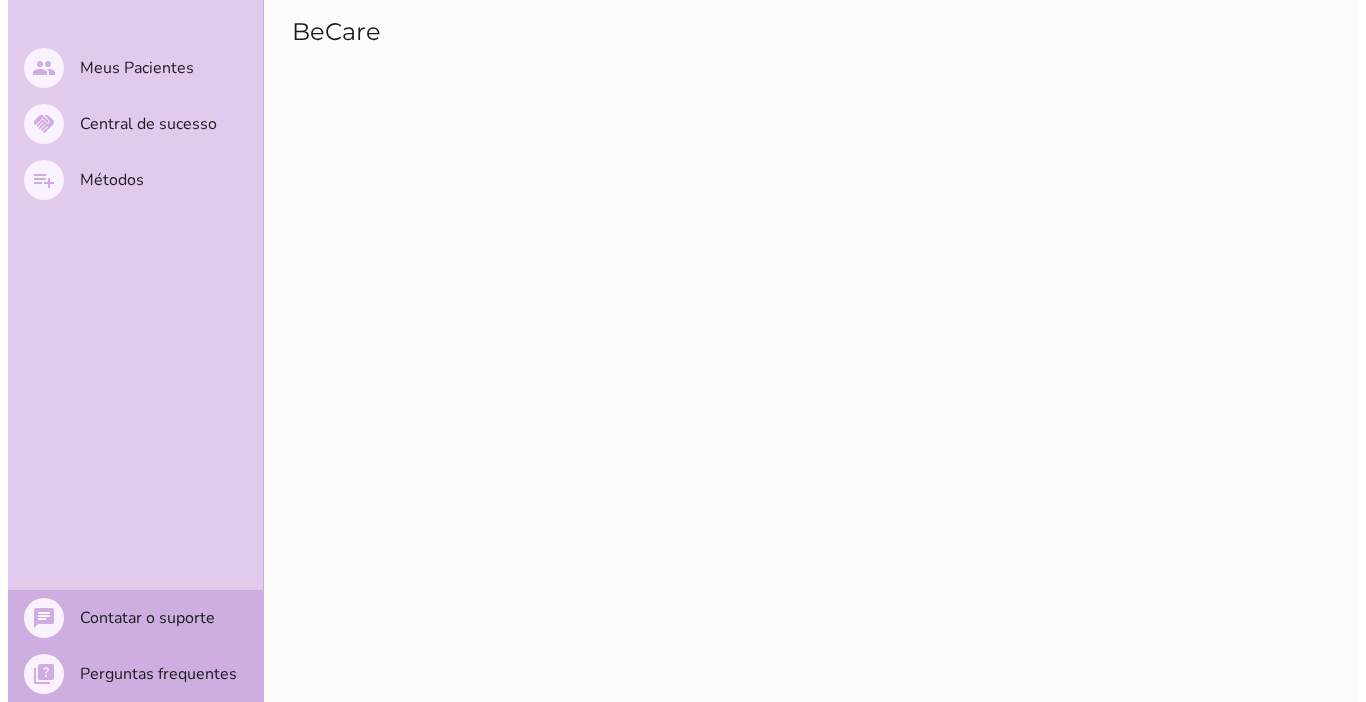 scroll, scrollTop: 0, scrollLeft: 0, axis: both 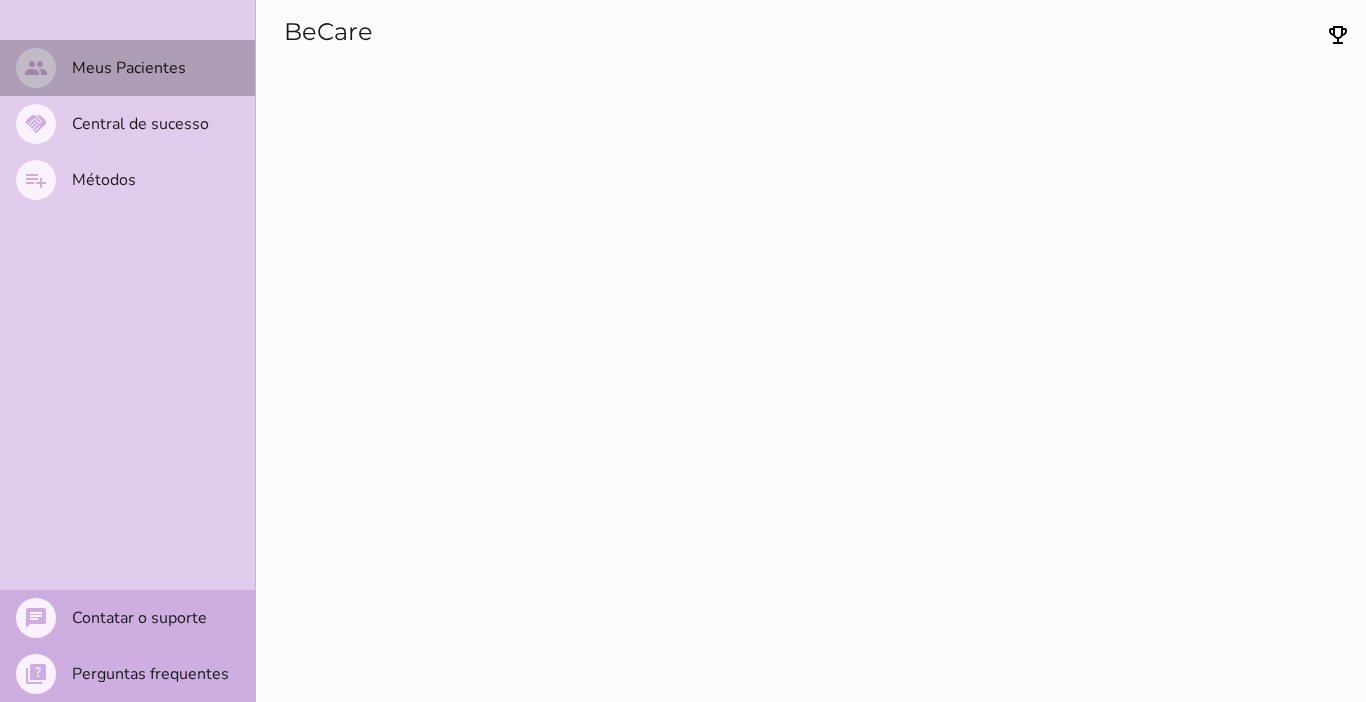 click on "Meus Pacientes" at bounding box center (0, 0) 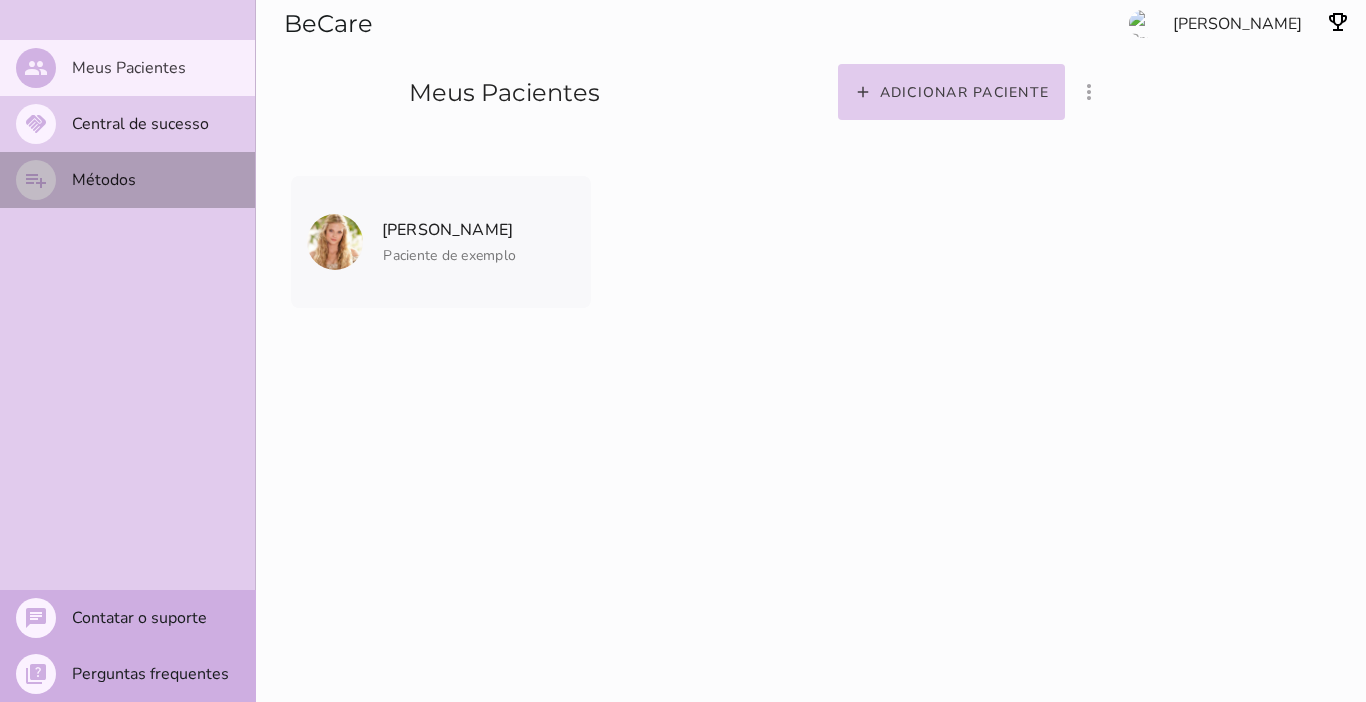 click on "Métodos" at bounding box center [0, 0] 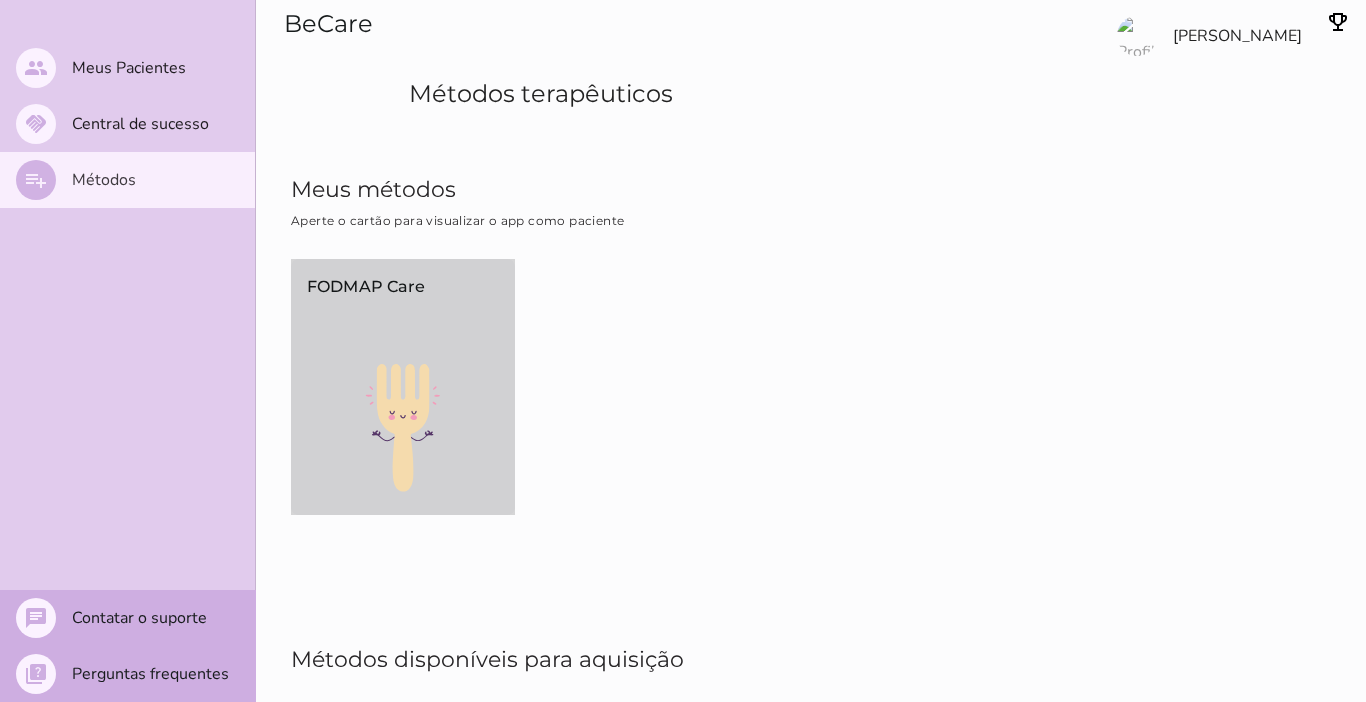 click on "FODMAP Care" at bounding box center [403, 308] 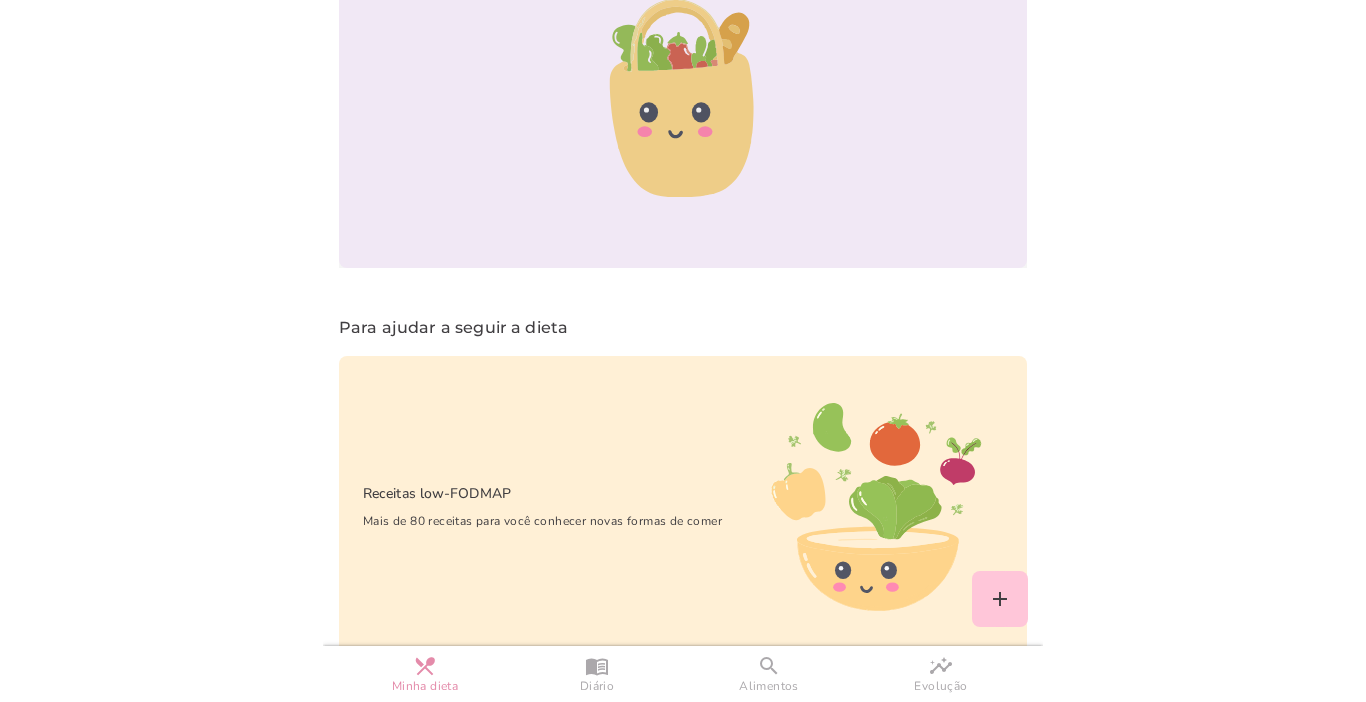 scroll, scrollTop: 1340, scrollLeft: 0, axis: vertical 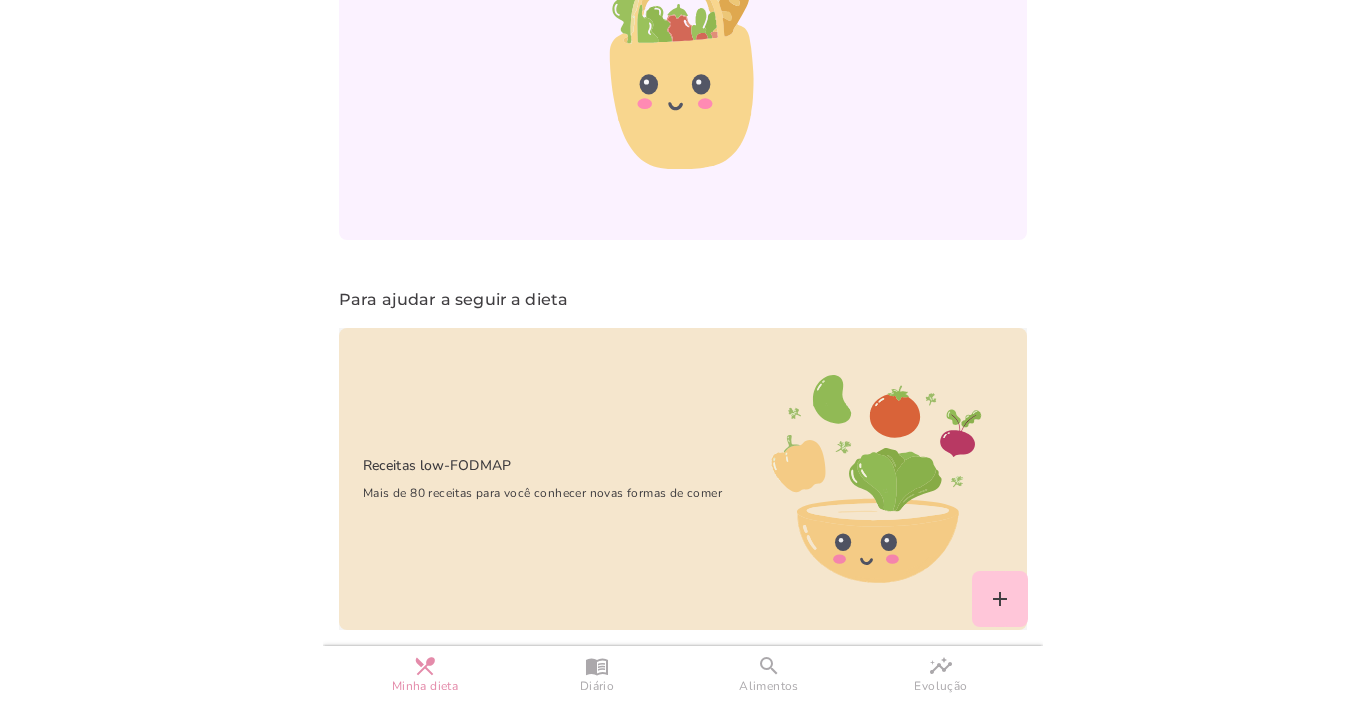 click on "Receitas low-FODMAP
Mais de 80 receitas para você conhecer novas formas de
comer" at bounding box center [532, 478] 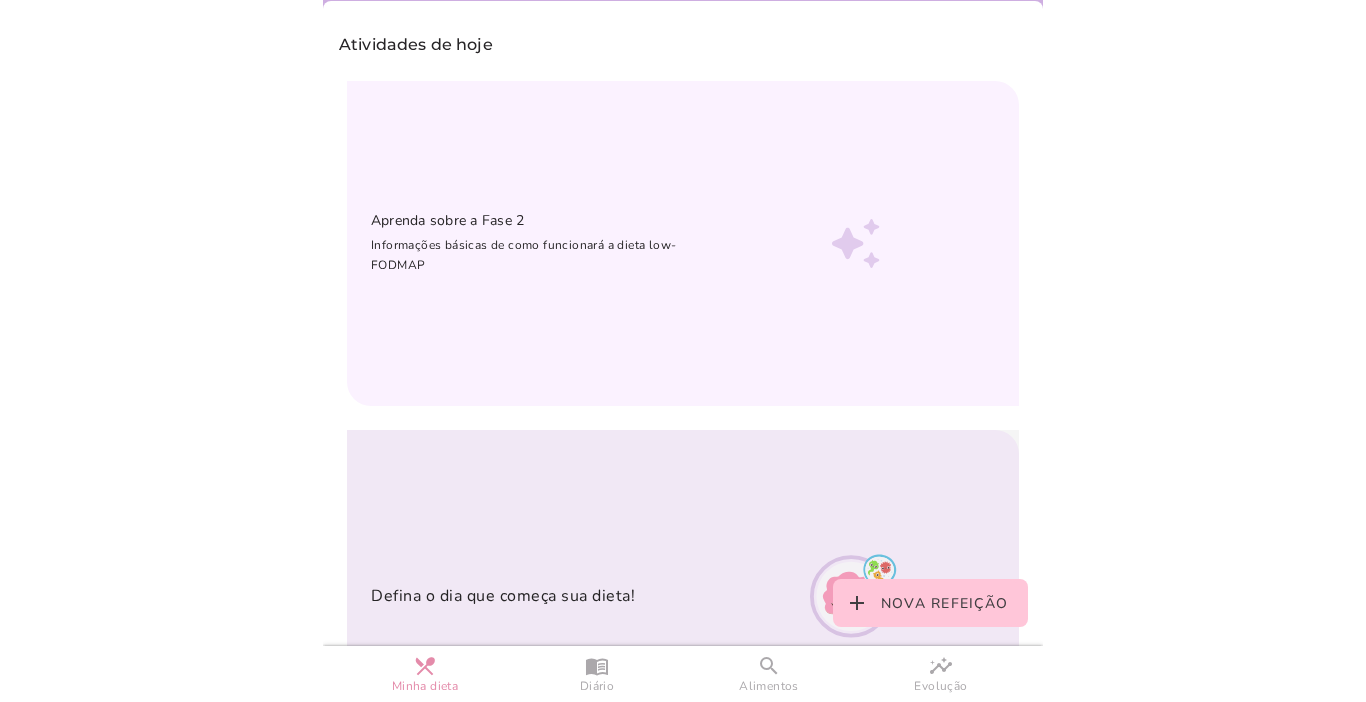 scroll, scrollTop: 300, scrollLeft: 0, axis: vertical 